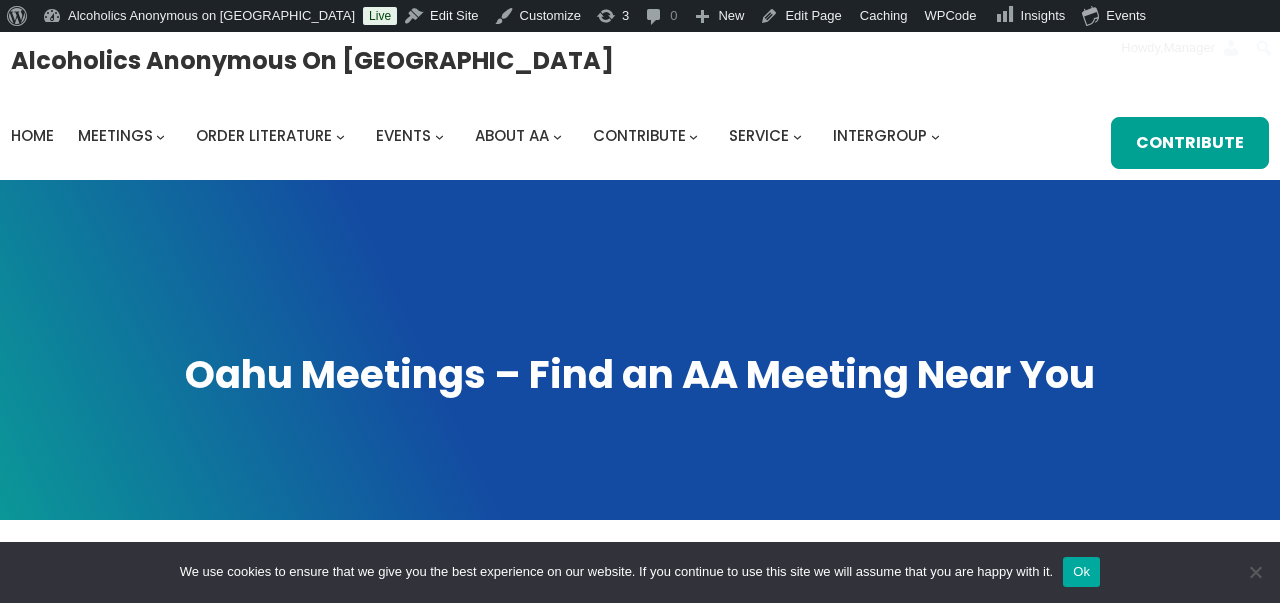 scroll, scrollTop: 0, scrollLeft: 0, axis: both 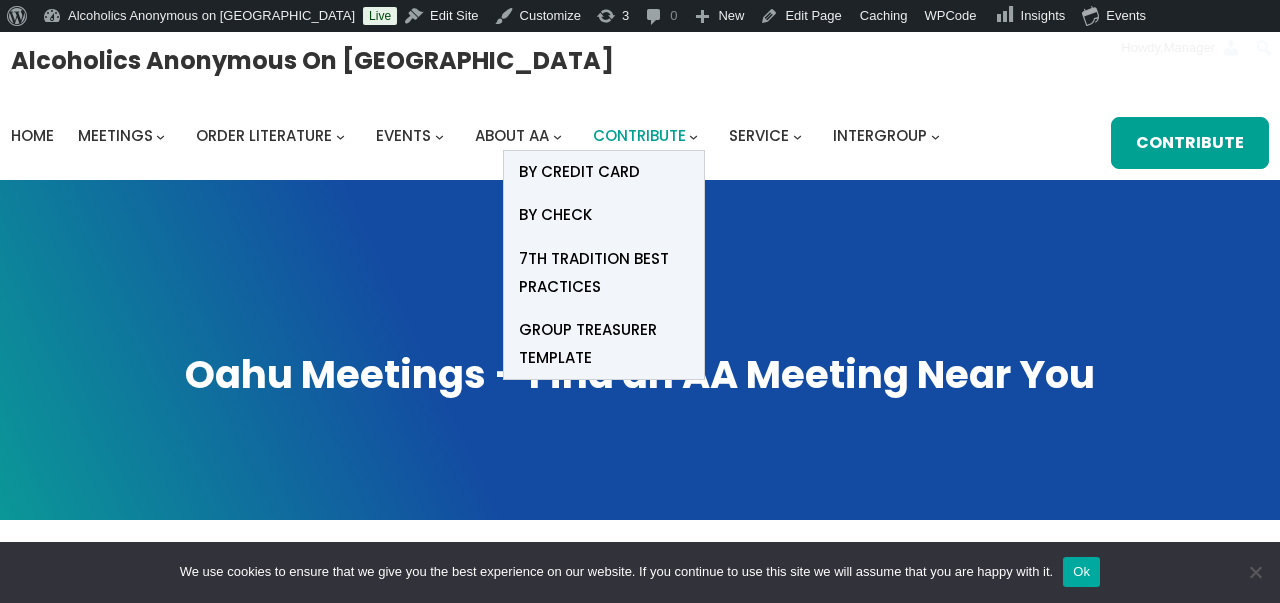 click on "Contribute" at bounding box center (639, 135) 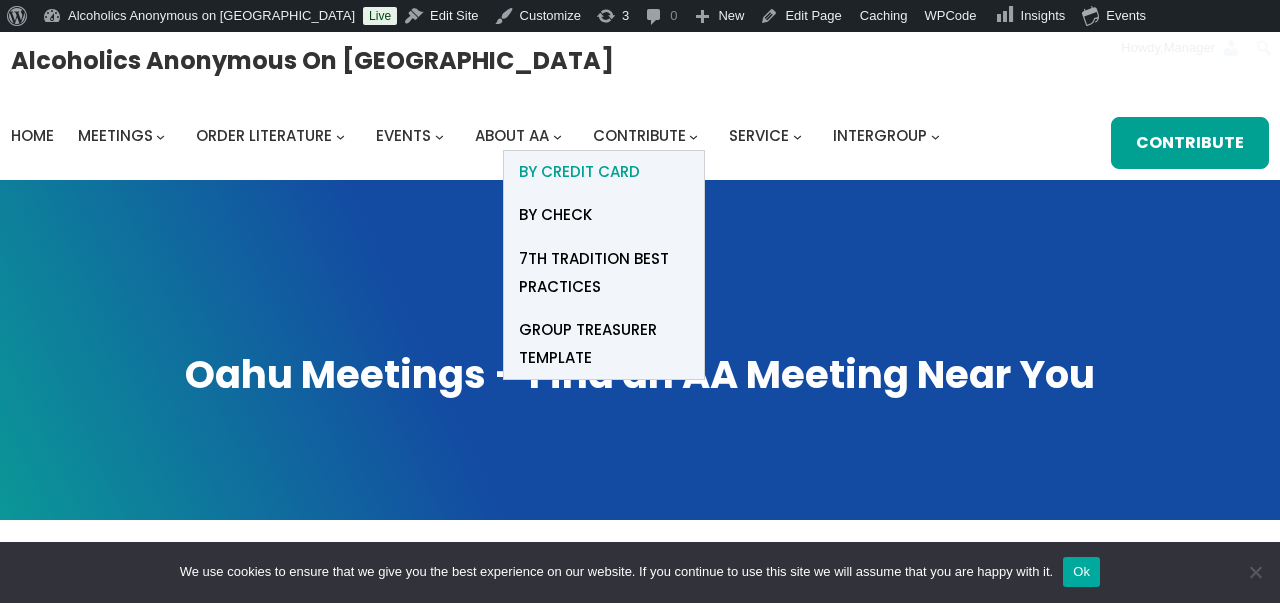 click on "BY Credit card" at bounding box center [579, 172] 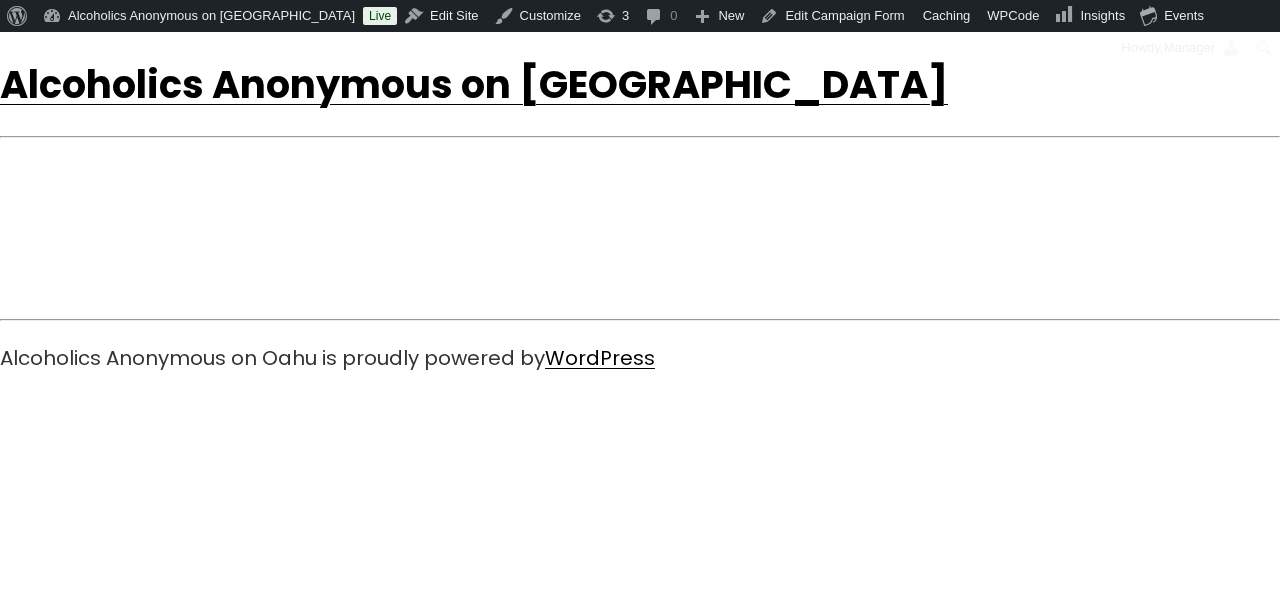 scroll, scrollTop: 0, scrollLeft: 0, axis: both 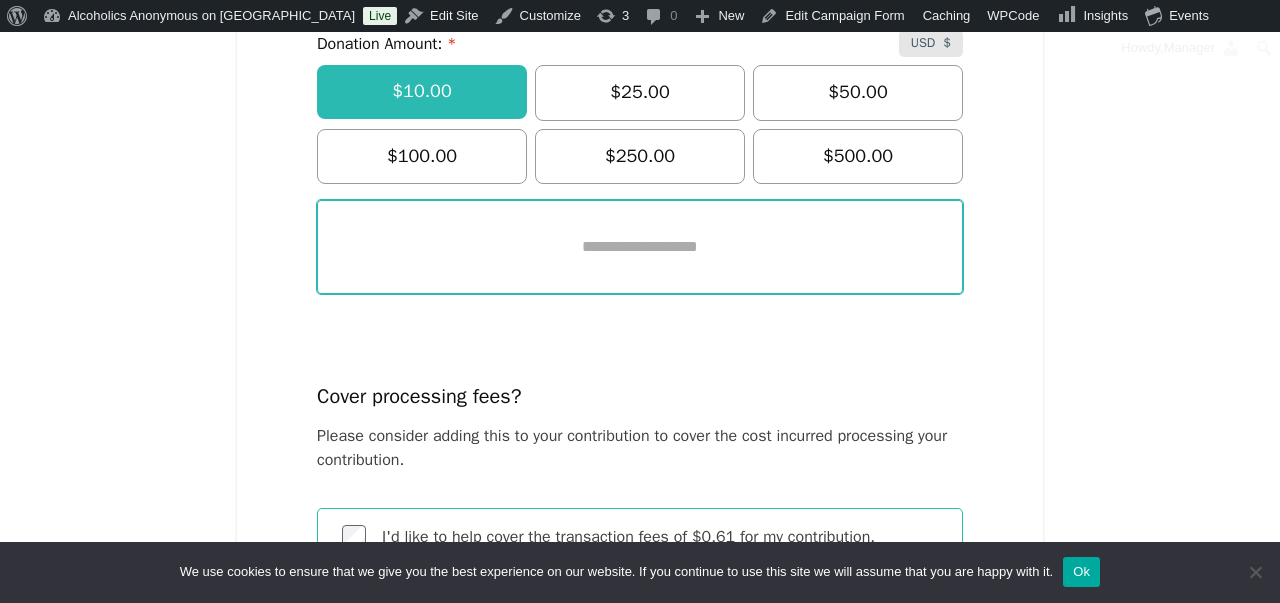click at bounding box center [640, 247] 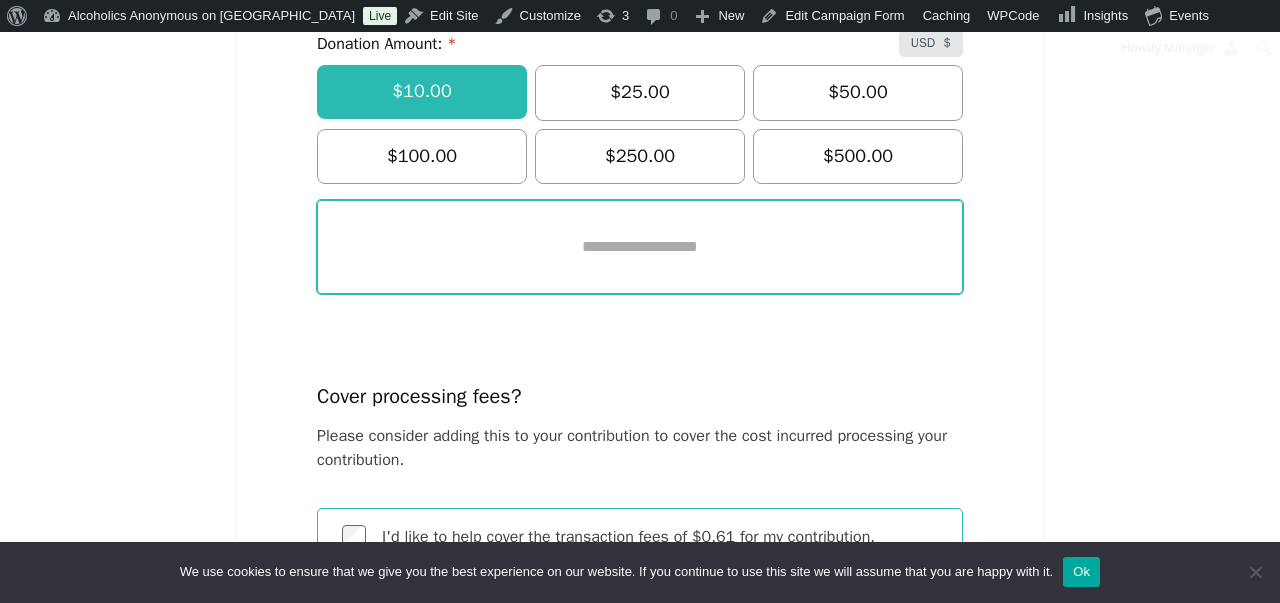 type on "*****" 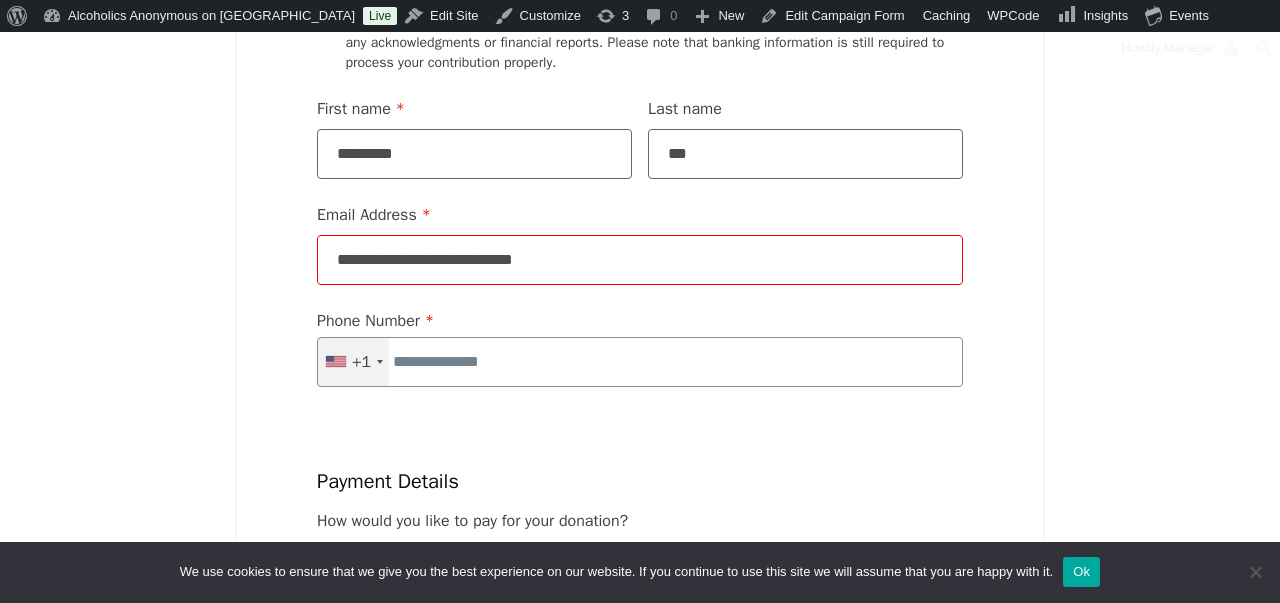 scroll, scrollTop: 1888, scrollLeft: 0, axis: vertical 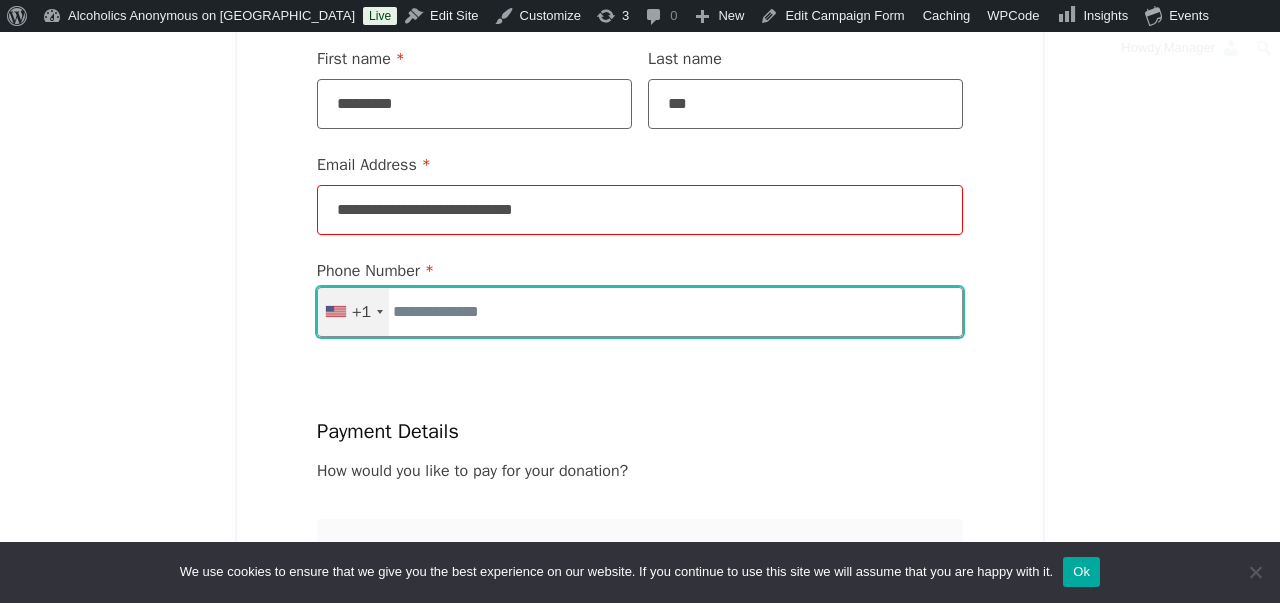 click on "Phone Number   * [GEOGRAPHIC_DATA] +1 +1 244 results found [GEOGRAPHIC_DATA] +93 [GEOGRAPHIC_DATA] +355 [GEOGRAPHIC_DATA] +213 [US_STATE] +1 [GEOGRAPHIC_DATA] +376 [GEOGRAPHIC_DATA] +244 [GEOGRAPHIC_DATA] +1 [GEOGRAPHIC_DATA] +1 [GEOGRAPHIC_DATA] +54 [GEOGRAPHIC_DATA] +374 [GEOGRAPHIC_DATA] +297 [DATE][GEOGRAPHIC_DATA] +247 [GEOGRAPHIC_DATA] +61 [GEOGRAPHIC_DATA] +43 [GEOGRAPHIC_DATA] +994 [GEOGRAPHIC_DATA] +1 [GEOGRAPHIC_DATA] +973 [GEOGRAPHIC_DATA] +880 [GEOGRAPHIC_DATA] +1 [GEOGRAPHIC_DATA] +375 [GEOGRAPHIC_DATA] +32 [GEOGRAPHIC_DATA] +501 [GEOGRAPHIC_DATA] +229 [GEOGRAPHIC_DATA] +1 [GEOGRAPHIC_DATA] +975 [GEOGRAPHIC_DATA] +591 [GEOGRAPHIC_DATA] +387 [GEOGRAPHIC_DATA] +267 [GEOGRAPHIC_DATA] +55 [GEOGRAPHIC_DATA] +246 [GEOGRAPHIC_DATA] [GEOGRAPHIC_DATA] +673 [GEOGRAPHIC_DATA] +359 [GEOGRAPHIC_DATA] +226 [GEOGRAPHIC_DATA] +257 [GEOGRAPHIC_DATA] +855 [GEOGRAPHIC_DATA] +237 [GEOGRAPHIC_DATA] +1 [GEOGRAPHIC_DATA] +238 [GEOGRAPHIC_DATA] [GEOGRAPHIC_DATA] +599 [GEOGRAPHIC_DATA] +1 [GEOGRAPHIC_DATA] +236 [GEOGRAPHIC_DATA] +235 [GEOGRAPHIC_DATA] +56 [GEOGRAPHIC_DATA] +86 [GEOGRAPHIC_DATA] +61 [GEOGRAPHIC_DATA] +61 [GEOGRAPHIC_DATA] +57 [GEOGRAPHIC_DATA] +269 [GEOGRAPHIC_DATA], [GEOGRAPHIC_DATA] +243 [GEOGRAPHIC_DATA], [GEOGRAPHIC_DATA]242 [GEOGRAPHIC_DATA] +682 [GEOGRAPHIC_DATA] +506 [GEOGRAPHIC_DATA] +225 [GEOGRAPHIC_DATA]/[GEOGRAPHIC_DATA] +385 [GEOGRAPHIC_DATA] +53 [GEOGRAPHIC_DATA] +599 [GEOGRAPHIC_DATA] +357 [GEOGRAPHIC_DATA] +420 [GEOGRAPHIC_DATA] +45 [GEOGRAPHIC_DATA] +253" at bounding box center [640, 313] 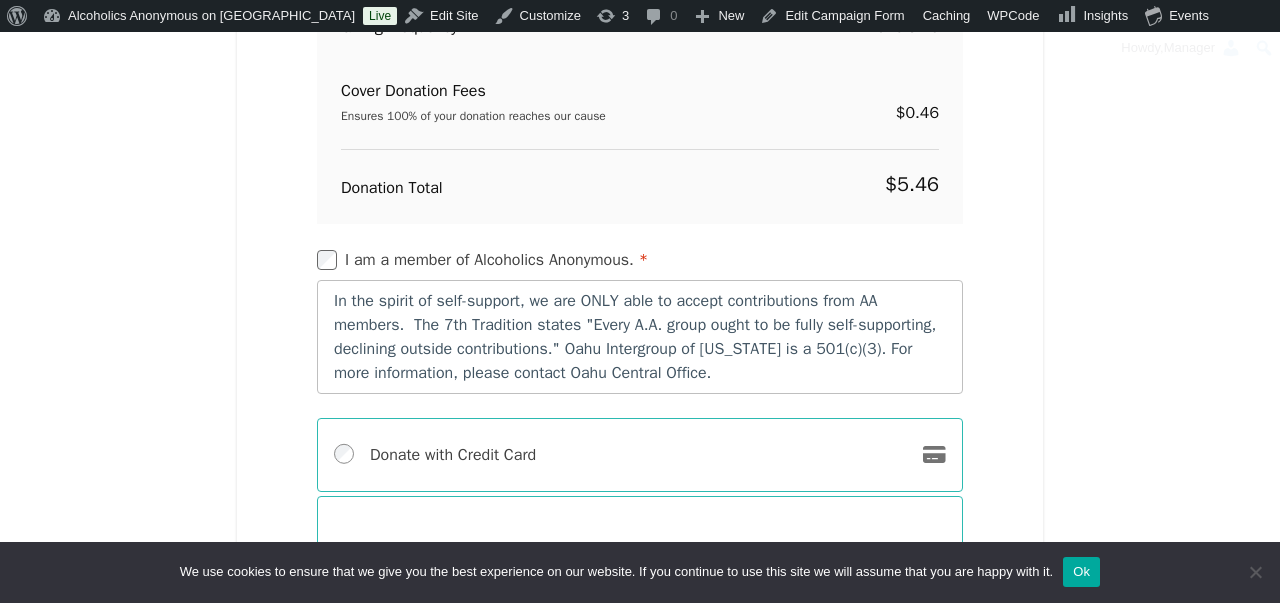 scroll, scrollTop: 2584, scrollLeft: 0, axis: vertical 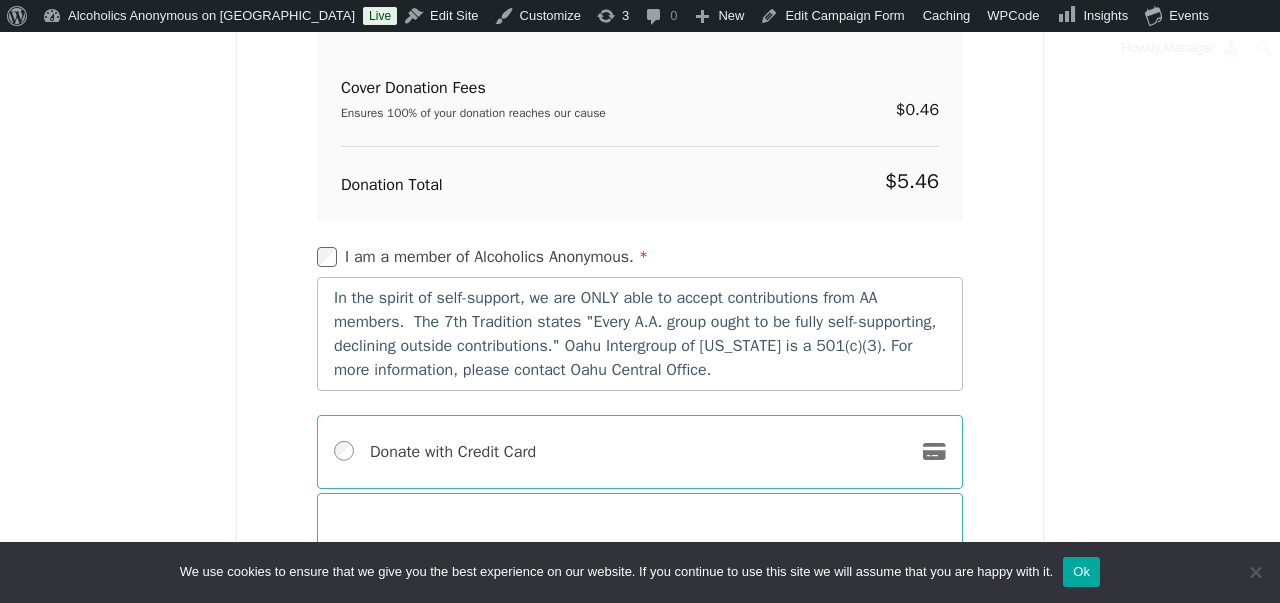 type on "**********" 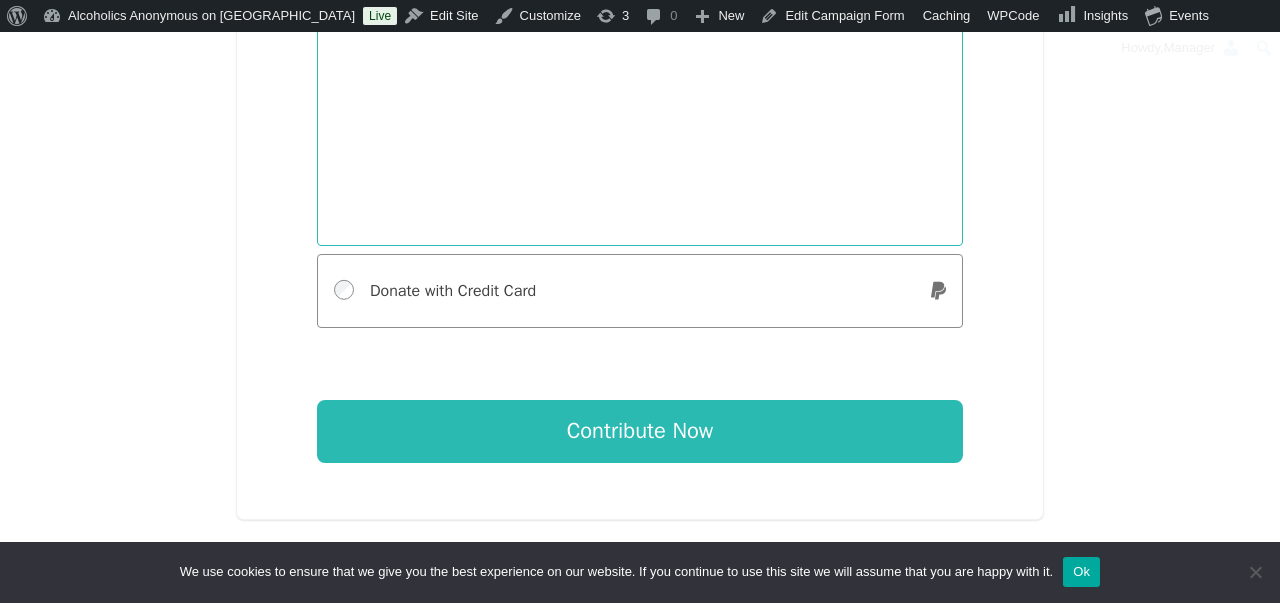 scroll, scrollTop: 3232, scrollLeft: 0, axis: vertical 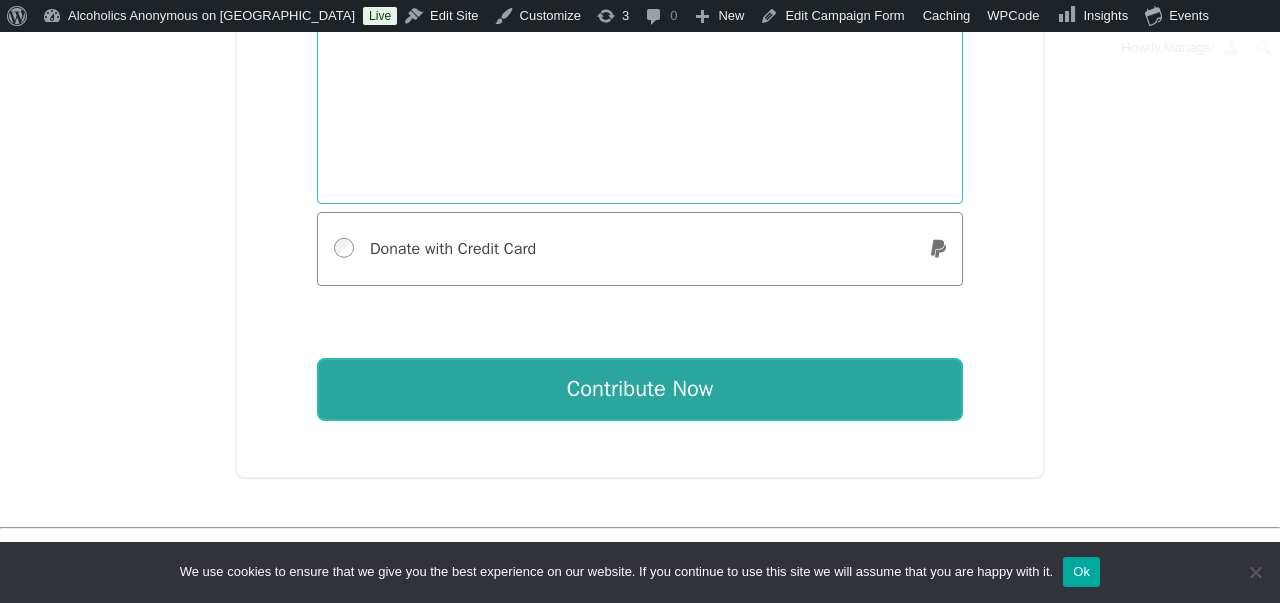 click on "Contribute Now" at bounding box center (640, 390) 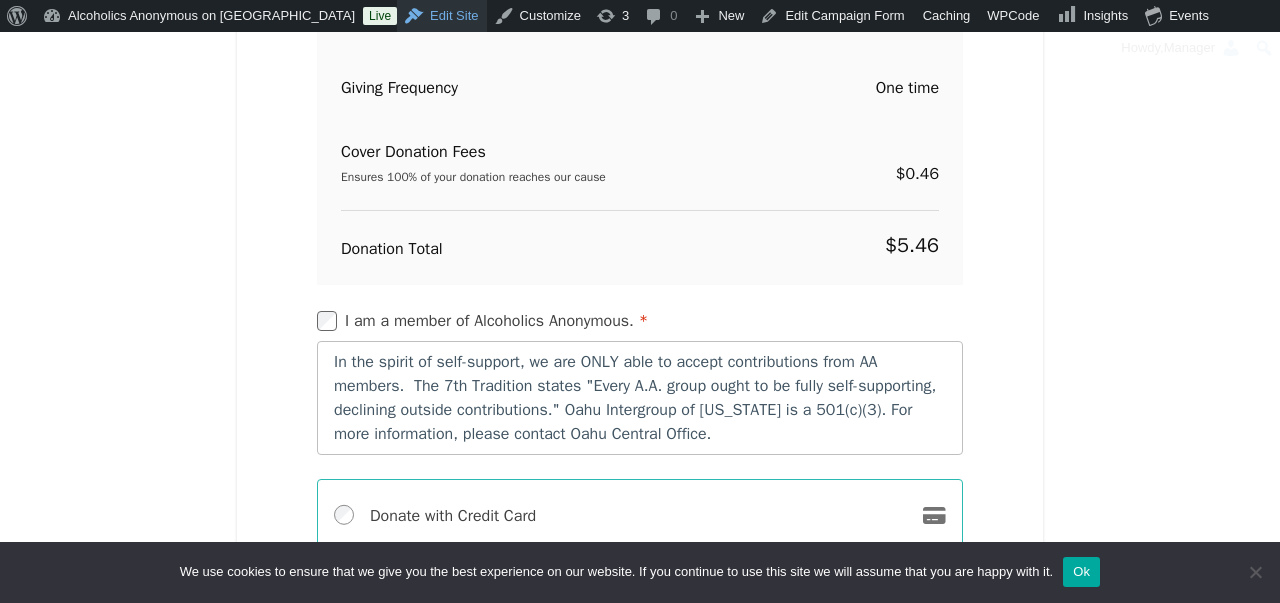 scroll, scrollTop: 2523, scrollLeft: 0, axis: vertical 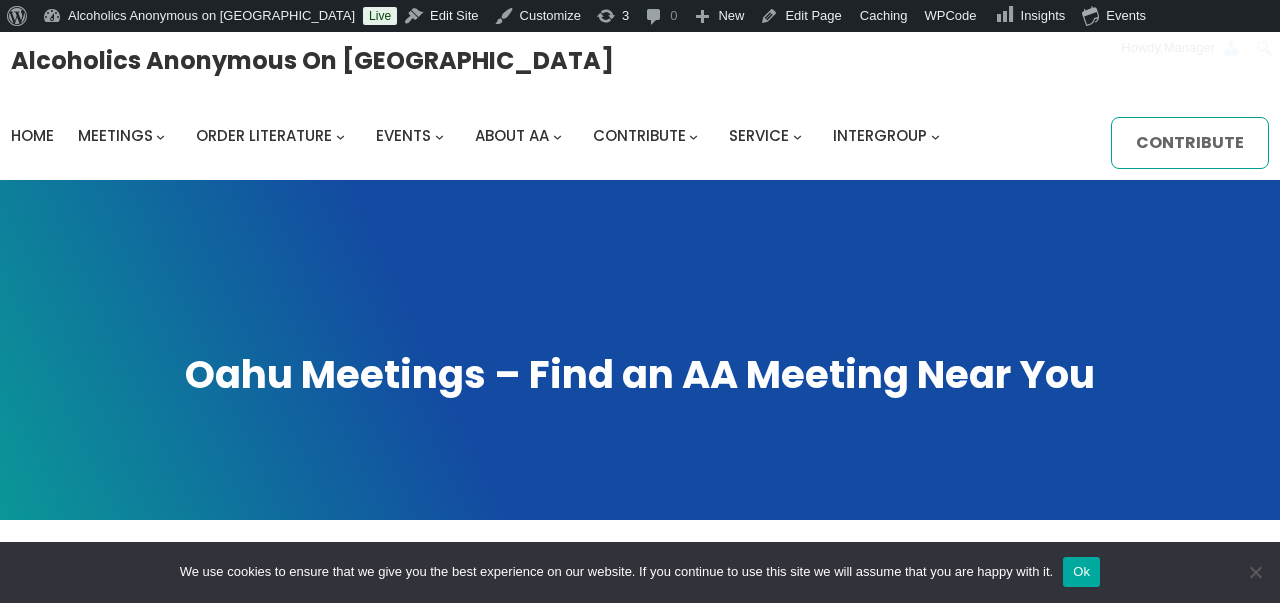 click on "Contribute" at bounding box center (1190, 143) 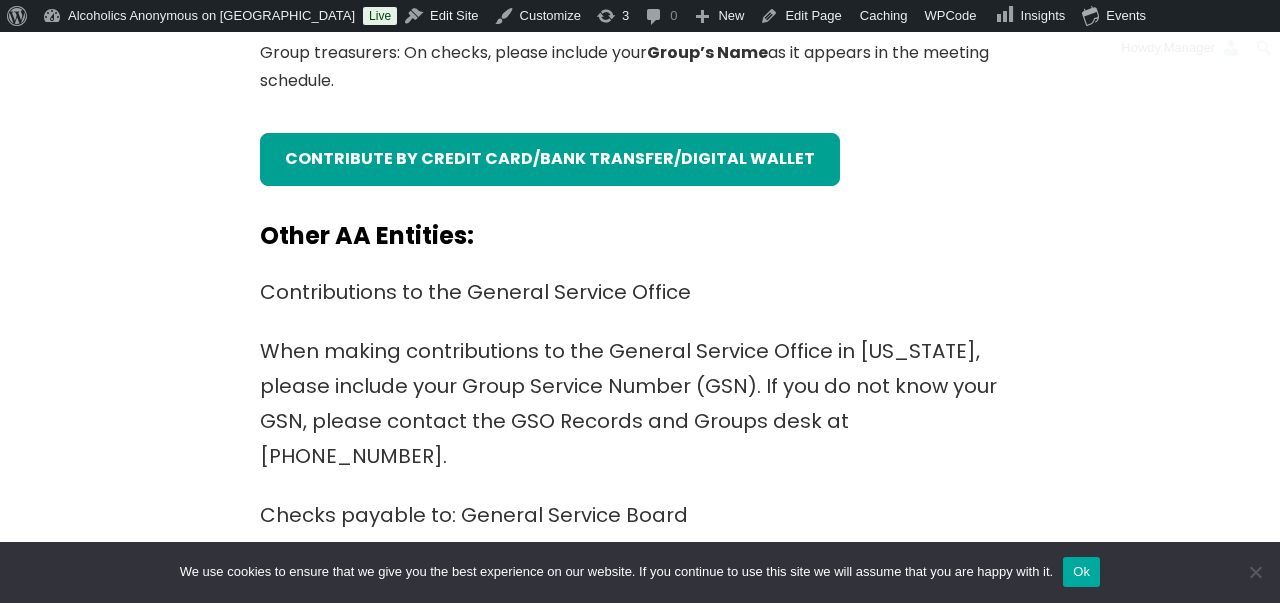 scroll, scrollTop: 820, scrollLeft: 0, axis: vertical 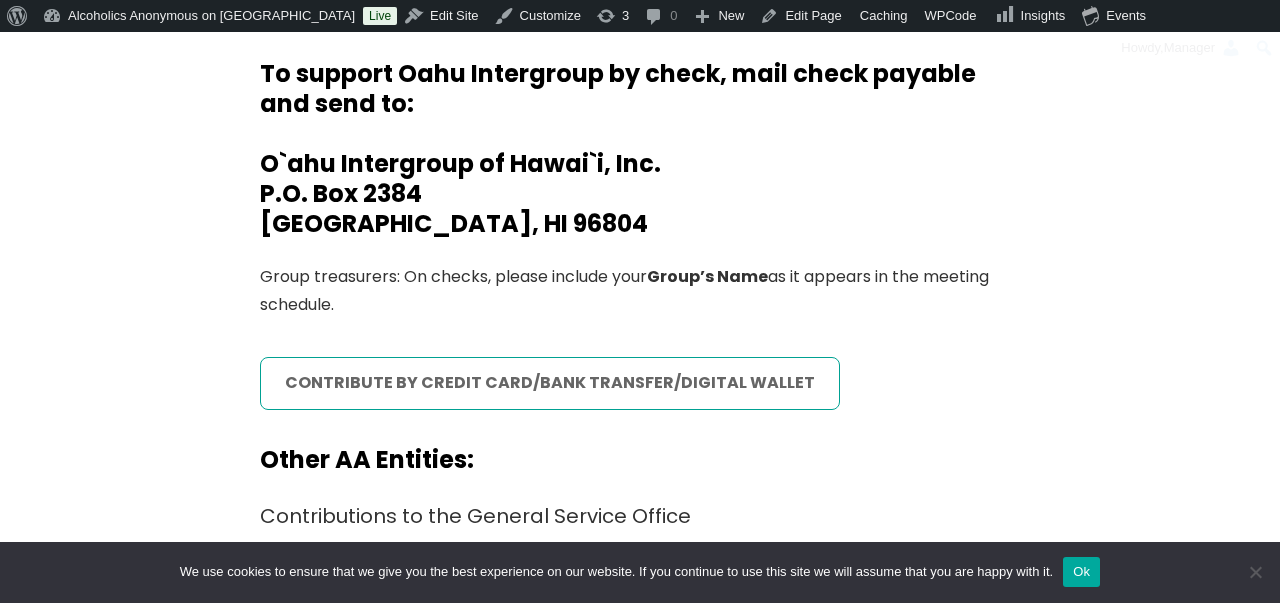 click on "contribute by credit card/bank transfer/digital wallet" at bounding box center [550, 383] 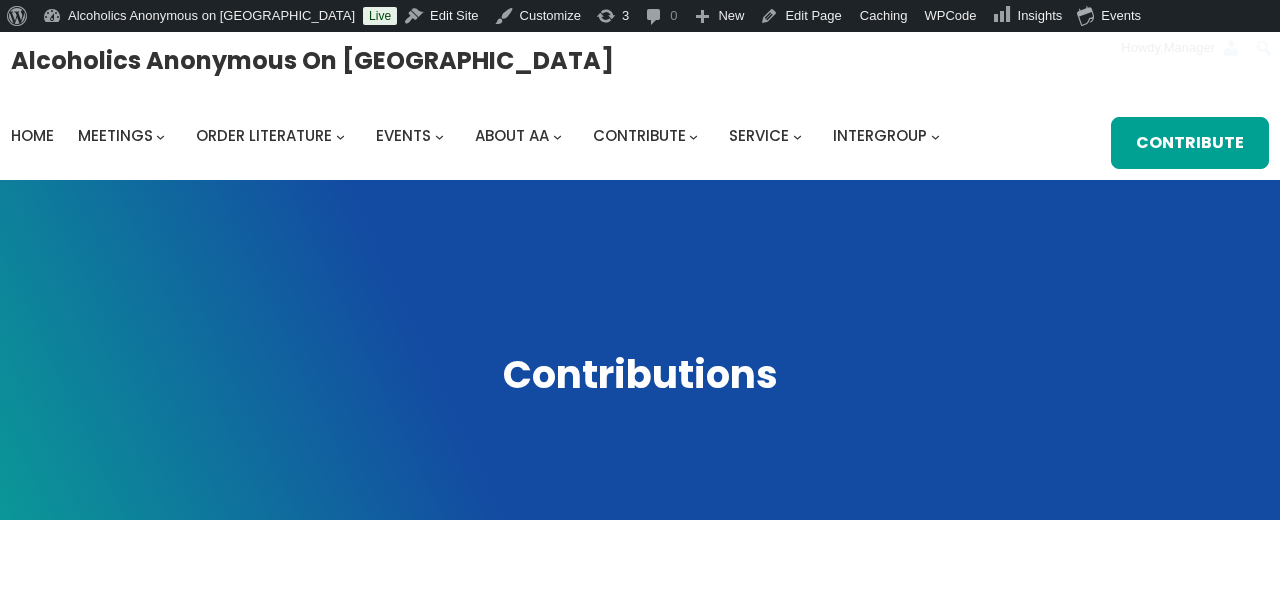 scroll, scrollTop: 0, scrollLeft: 0, axis: both 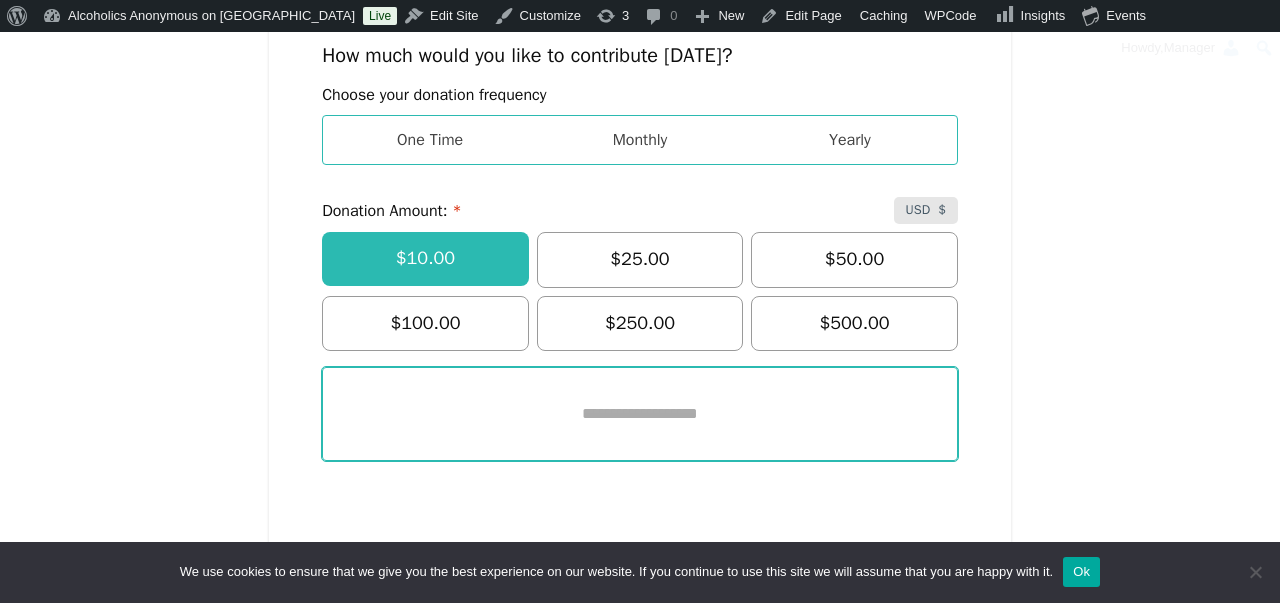 click at bounding box center [640, 414] 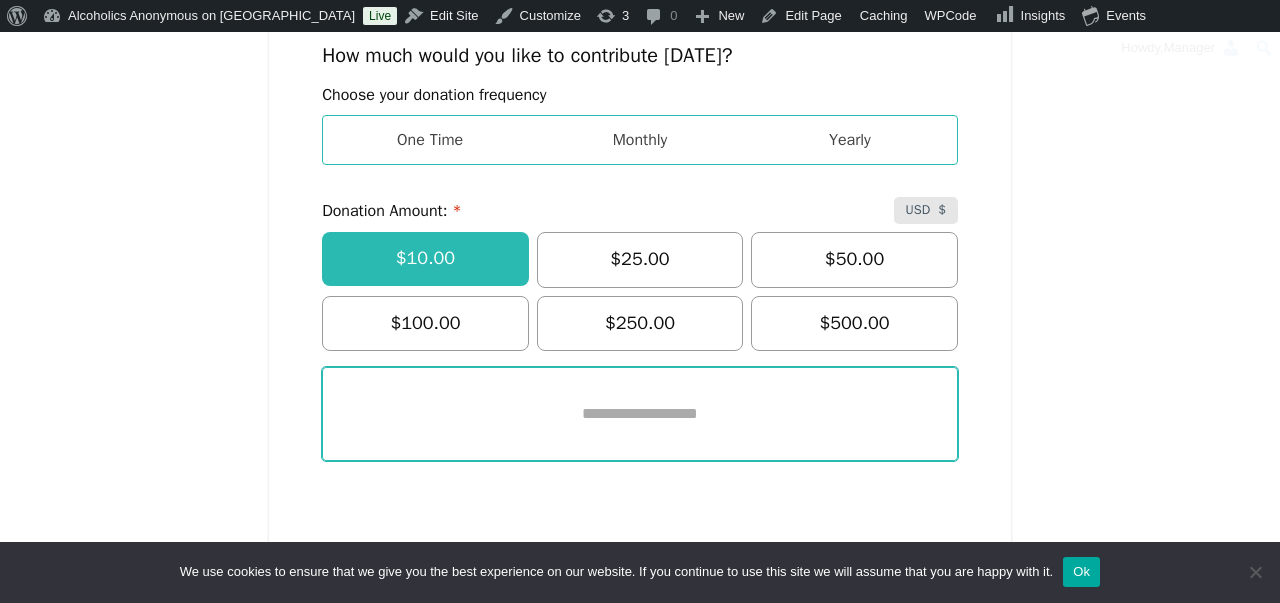 type on "*****" 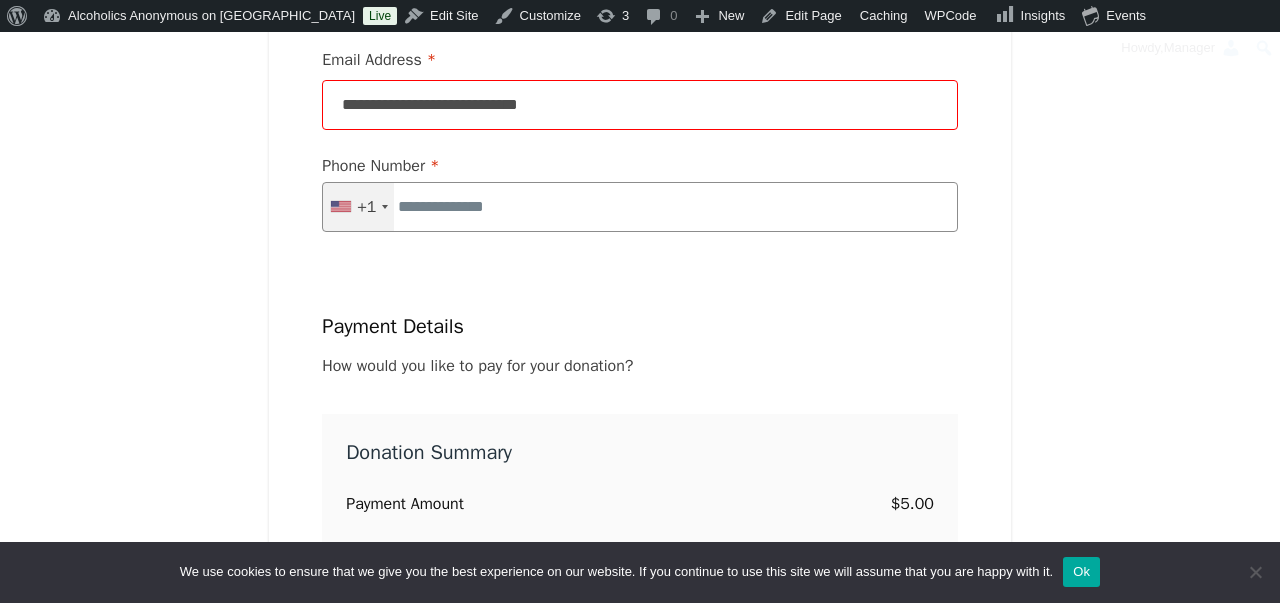 scroll, scrollTop: 2510, scrollLeft: 0, axis: vertical 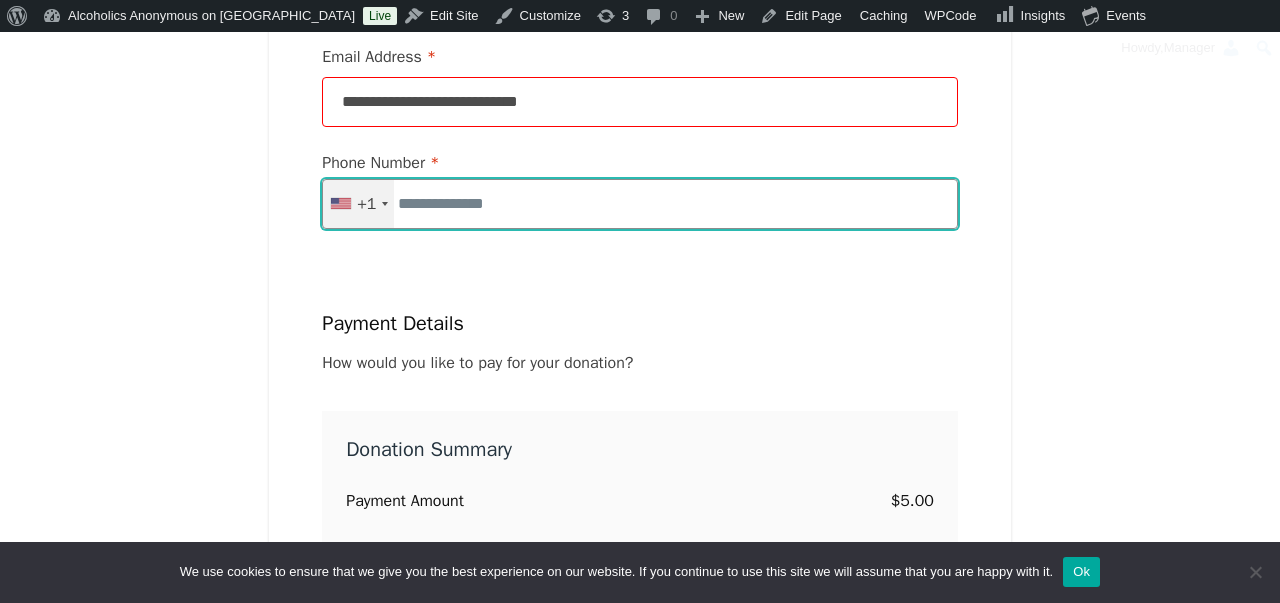 click on "Phone Number   * United States +1 +1 244 results found Afghanistan +93 Albania +355 Algeria +213 American Samoa +1 Andorra +376 Angola +244 Anguilla +1 Antigua and Barbuda +1 Argentina +54 Armenia +374 Aruba +297 Ascension Island +247 Australia +61 Austria +43 Azerbaijan +994 Bahamas +1 Bahrain +973 Bangladesh +880 Barbados +1 Belarus +375 Belgium +32 Belize +501 Benin +229 Bermuda +1 Bhutan +975 Bolivia +591 Bosnia and Herzegovina +387 Botswana +267 Brazil +55 British Indian Ocean Territory +246 Brunei Darrussalam +673 Bulgaria +359 Burkina Faso +226 Burundi +257 Cambodia +855 Cameroon +237 Canada +1 Cape Verde +238 Caribbean Netherlands +599 Cayman Islands +1 Central African Republic +236 Chad +235 Chile +56 China +86 Christmas Island +61 Cocos Islands +61 Colombia +57 Comoros +269 Congo, Democratic People's Republic +243 Congo, Republic of +242 Cook Islands +682 Costa Rica +506 Cote d'Ivoire +225 Croatia/Hrvatska +385 Cuba +53 Curaçao +599 Cyprus Island +357 Czech Republic +420 Denmark +45 Djibouti +253" at bounding box center (640, 205) 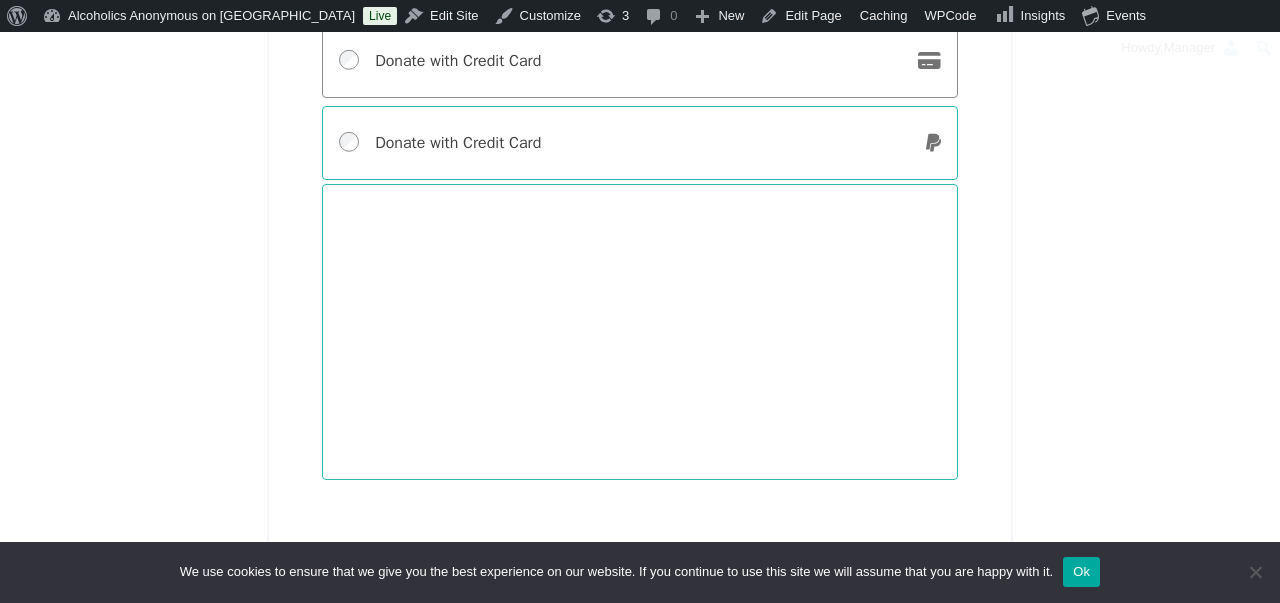 scroll, scrollTop: 3445, scrollLeft: 0, axis: vertical 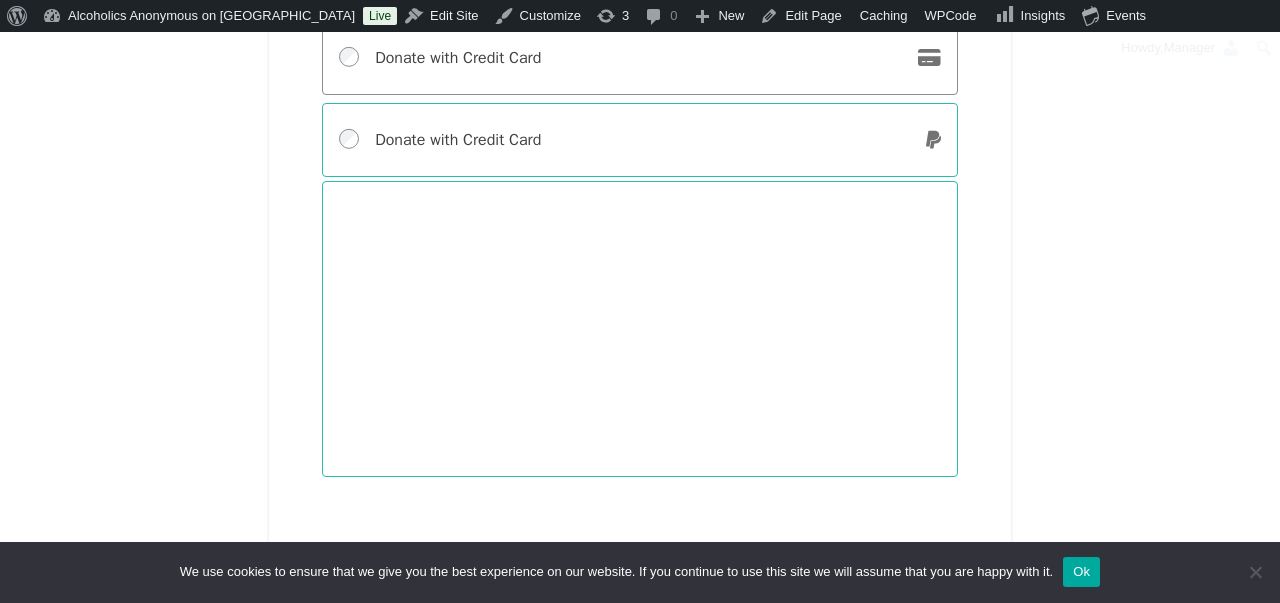 type on "**********" 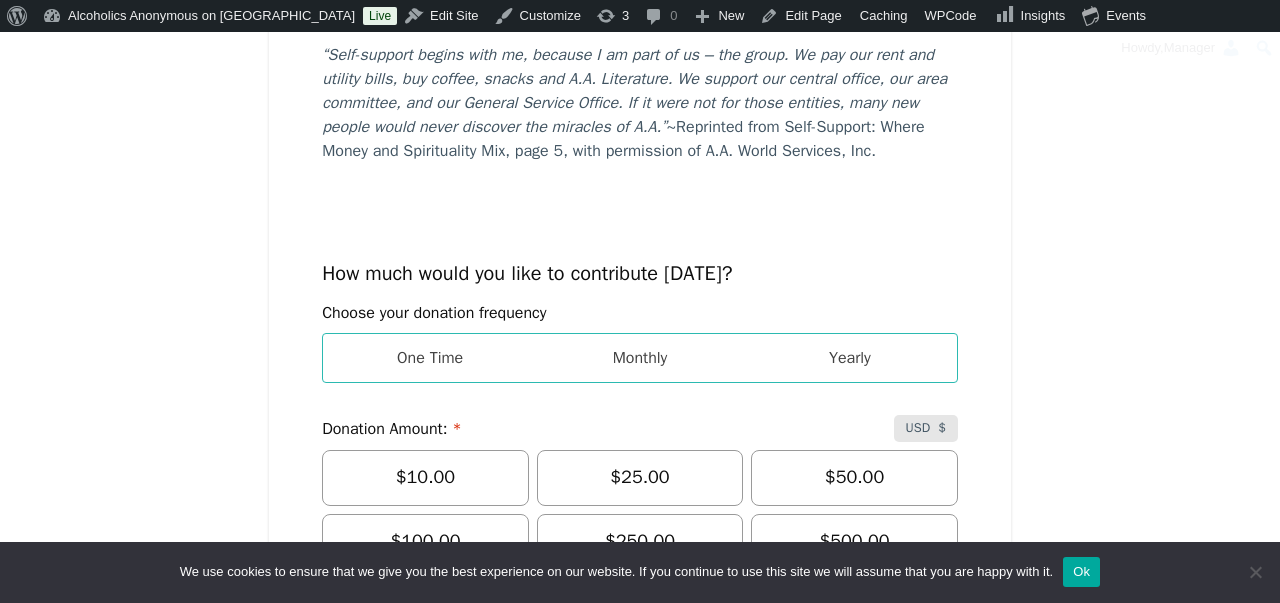 scroll, scrollTop: 877, scrollLeft: 0, axis: vertical 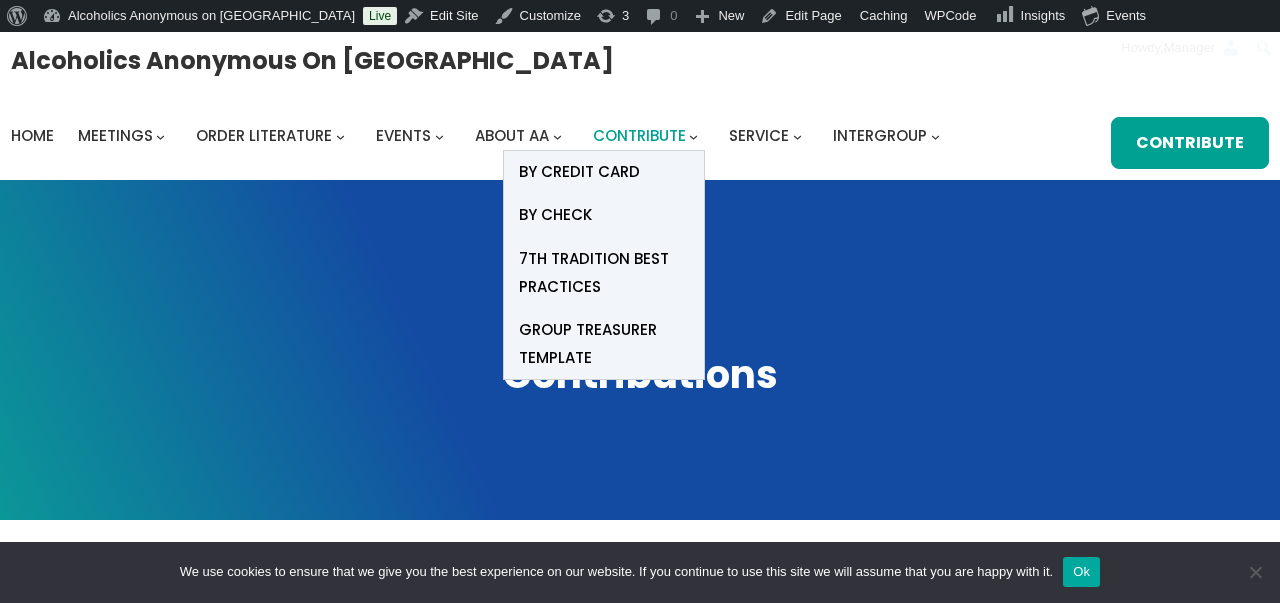 click on "Contribute" at bounding box center (639, 135) 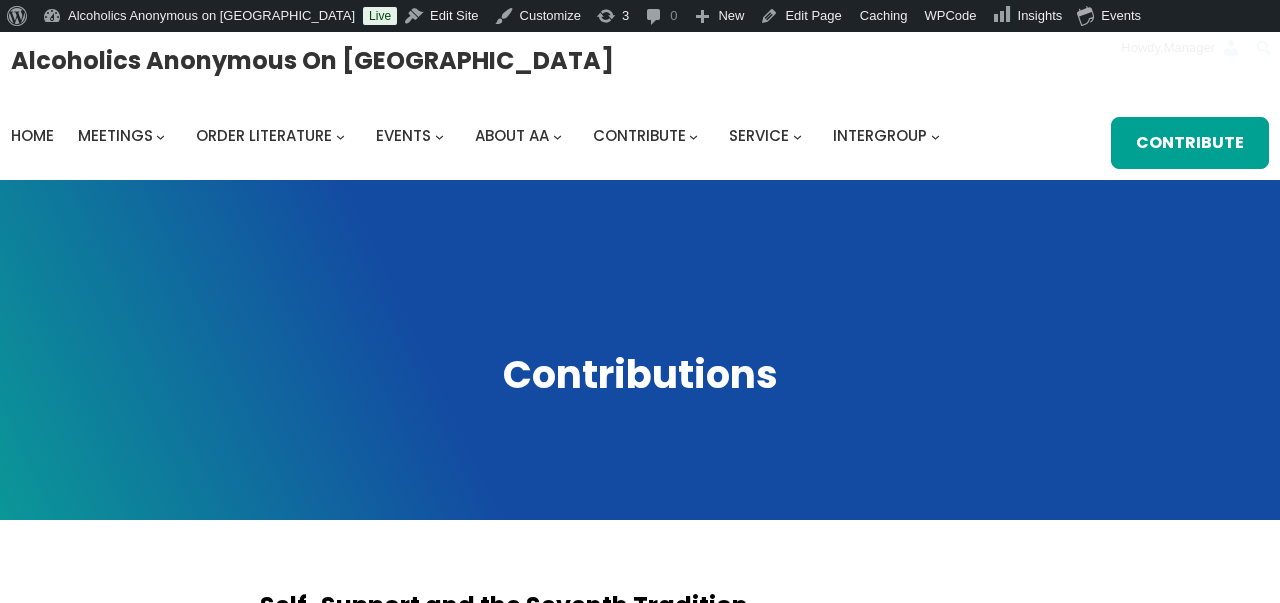 scroll, scrollTop: 0, scrollLeft: 0, axis: both 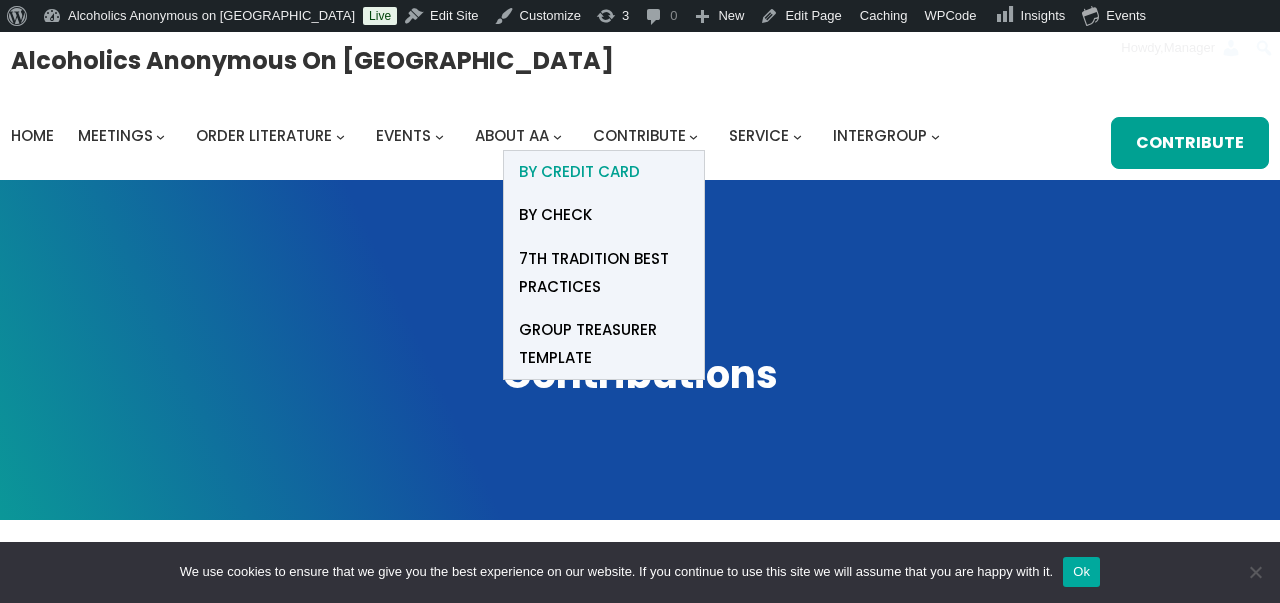 click on "BY Credit card" at bounding box center (579, 172) 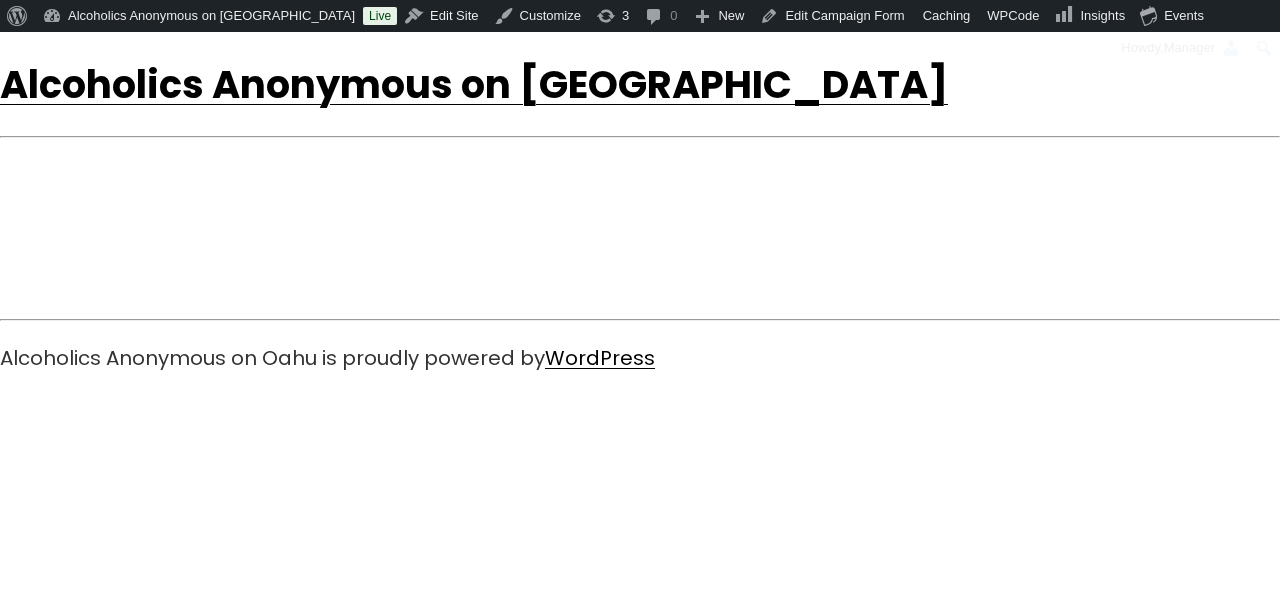 scroll, scrollTop: 0, scrollLeft: 0, axis: both 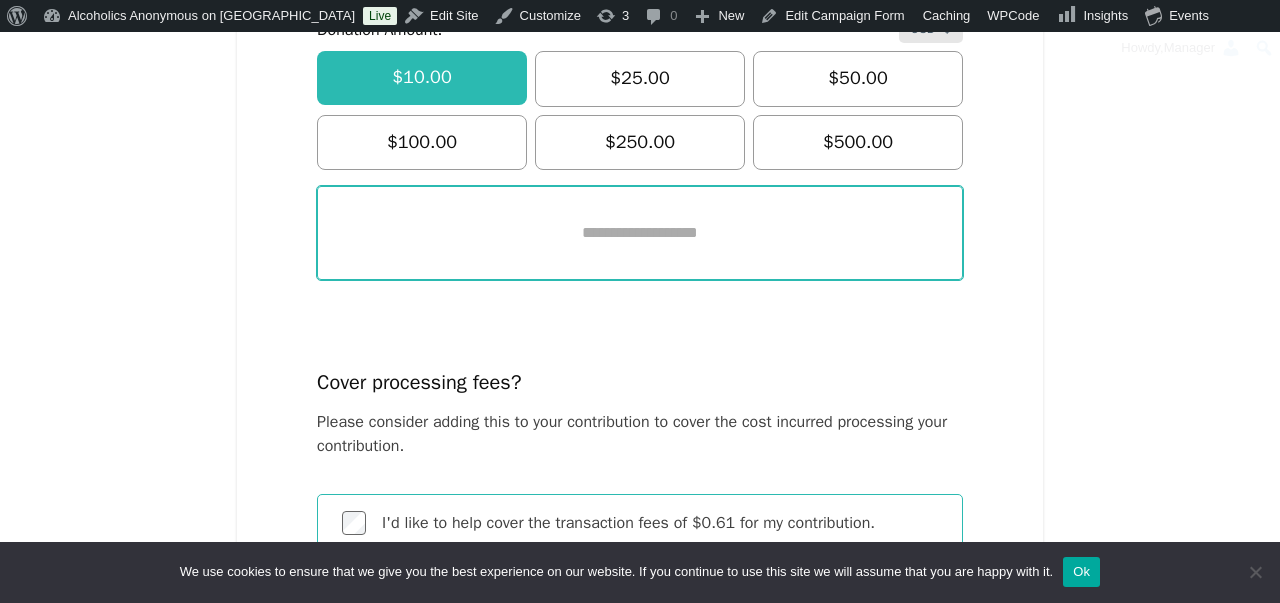 click at bounding box center (640, 233) 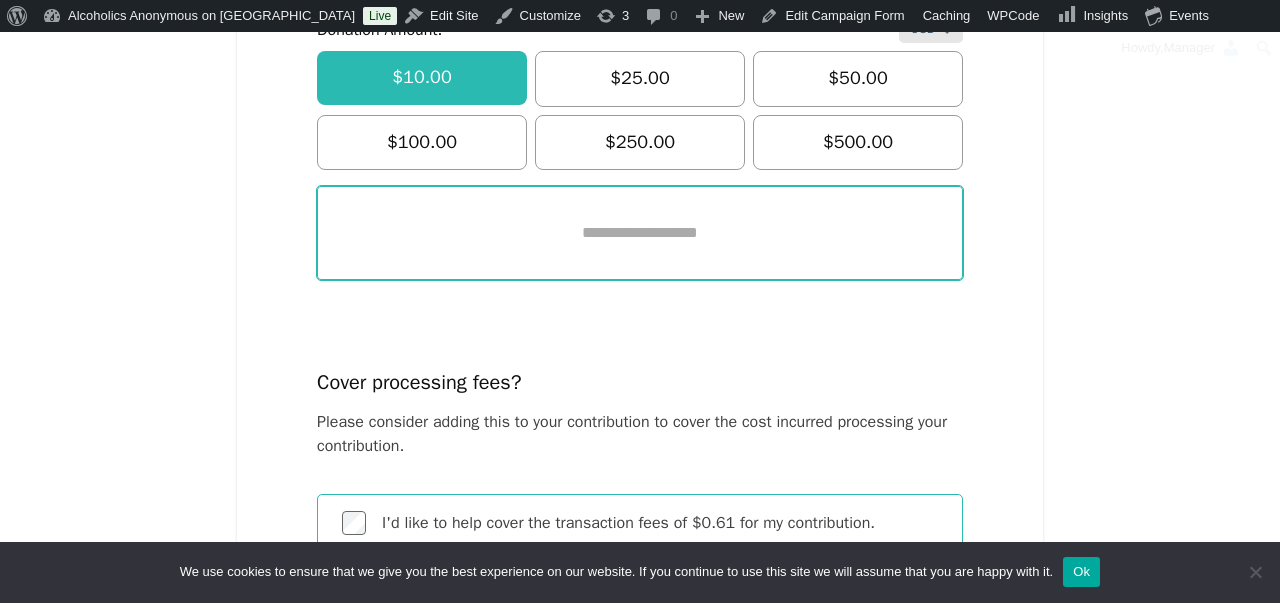 type on "*****" 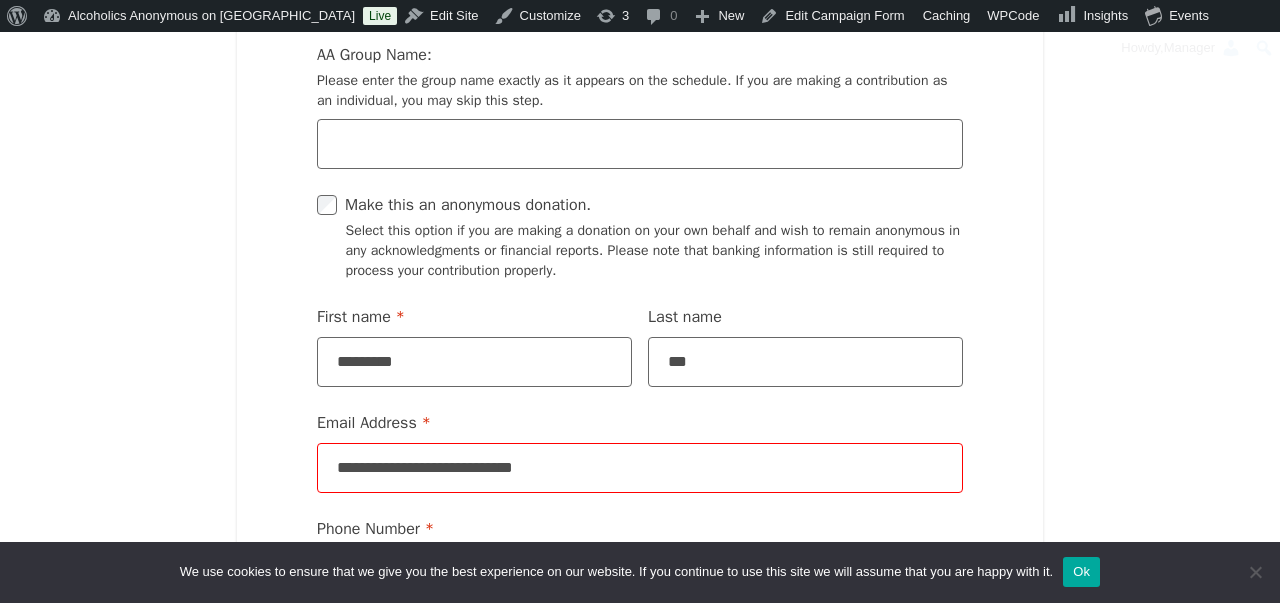 scroll, scrollTop: 1687, scrollLeft: 0, axis: vertical 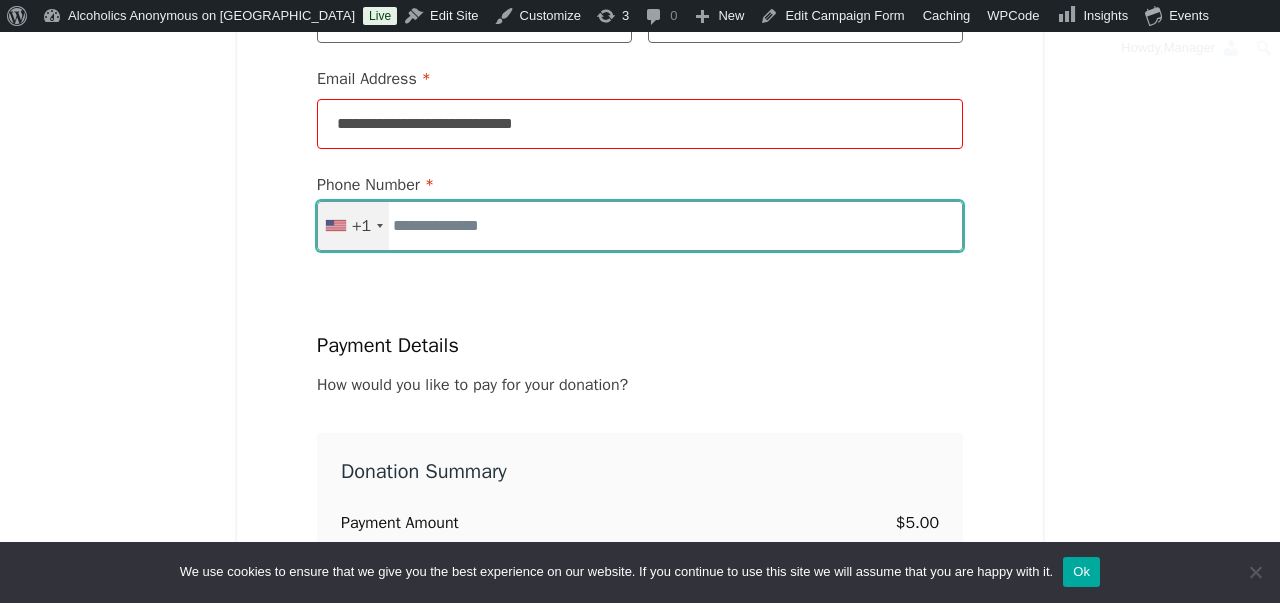 click on "Phone Number   * [GEOGRAPHIC_DATA] +1 +1 244 results found [GEOGRAPHIC_DATA] +93 [GEOGRAPHIC_DATA] +355 [GEOGRAPHIC_DATA] +213 [US_STATE] +1 [GEOGRAPHIC_DATA] +376 [GEOGRAPHIC_DATA] +244 [GEOGRAPHIC_DATA] +1 [GEOGRAPHIC_DATA] +1 [GEOGRAPHIC_DATA] +54 [GEOGRAPHIC_DATA] +374 [GEOGRAPHIC_DATA] +297 [DATE][GEOGRAPHIC_DATA] +247 [GEOGRAPHIC_DATA] +61 [GEOGRAPHIC_DATA] +43 [GEOGRAPHIC_DATA] +994 [GEOGRAPHIC_DATA] +1 [GEOGRAPHIC_DATA] +973 [GEOGRAPHIC_DATA] +880 [GEOGRAPHIC_DATA] +1 [GEOGRAPHIC_DATA] +375 [GEOGRAPHIC_DATA] +32 [GEOGRAPHIC_DATA] +501 [GEOGRAPHIC_DATA] +229 [GEOGRAPHIC_DATA] +1 [GEOGRAPHIC_DATA] +975 [GEOGRAPHIC_DATA] +591 [GEOGRAPHIC_DATA] +387 [GEOGRAPHIC_DATA] +267 [GEOGRAPHIC_DATA] +55 [GEOGRAPHIC_DATA] +246 [GEOGRAPHIC_DATA] [GEOGRAPHIC_DATA] +673 [GEOGRAPHIC_DATA] +359 [GEOGRAPHIC_DATA] +226 [GEOGRAPHIC_DATA] +257 [GEOGRAPHIC_DATA] +855 [GEOGRAPHIC_DATA] +237 [GEOGRAPHIC_DATA] +1 [GEOGRAPHIC_DATA] +238 [GEOGRAPHIC_DATA] [GEOGRAPHIC_DATA] +599 [GEOGRAPHIC_DATA] +1 [GEOGRAPHIC_DATA] +236 [GEOGRAPHIC_DATA] +235 [GEOGRAPHIC_DATA] +56 [GEOGRAPHIC_DATA] +86 [GEOGRAPHIC_DATA] +61 [GEOGRAPHIC_DATA] +61 [GEOGRAPHIC_DATA] +57 [GEOGRAPHIC_DATA] +269 [GEOGRAPHIC_DATA], [GEOGRAPHIC_DATA] +243 [GEOGRAPHIC_DATA], [GEOGRAPHIC_DATA]242 [GEOGRAPHIC_DATA] +682 [GEOGRAPHIC_DATA] +506 [GEOGRAPHIC_DATA] +225 [GEOGRAPHIC_DATA]/[GEOGRAPHIC_DATA] +385 [GEOGRAPHIC_DATA] +53 [GEOGRAPHIC_DATA] +599 [GEOGRAPHIC_DATA] +357 [GEOGRAPHIC_DATA] +420 [GEOGRAPHIC_DATA] +45 [GEOGRAPHIC_DATA] +253" at bounding box center (640, 227) 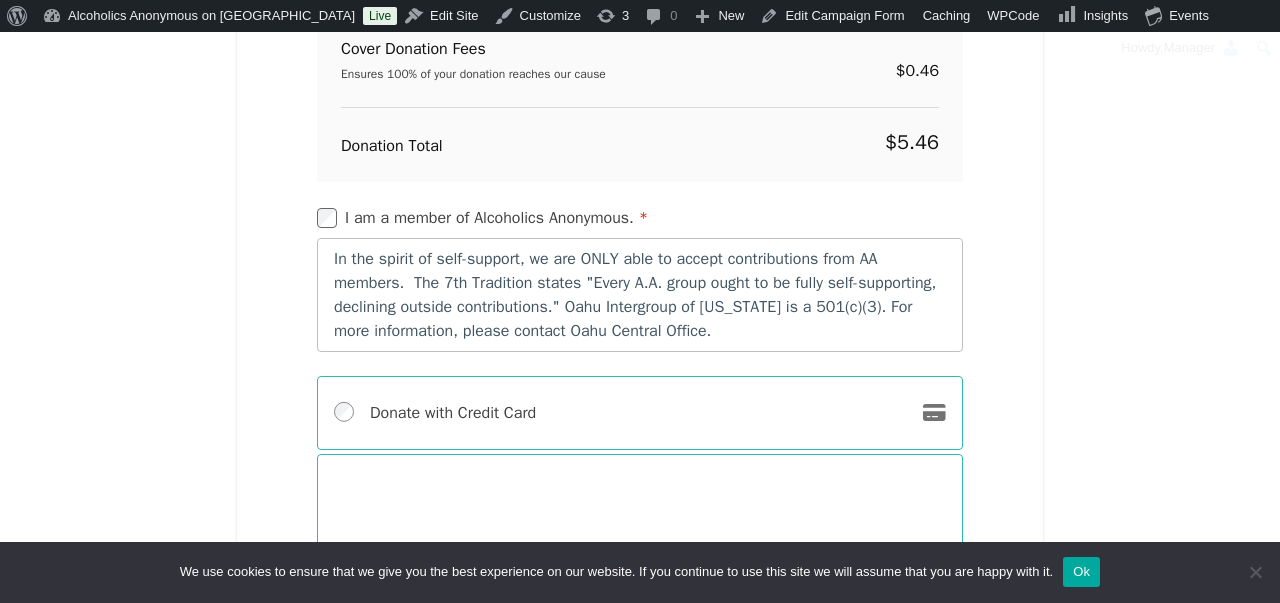 scroll, scrollTop: 2628, scrollLeft: 0, axis: vertical 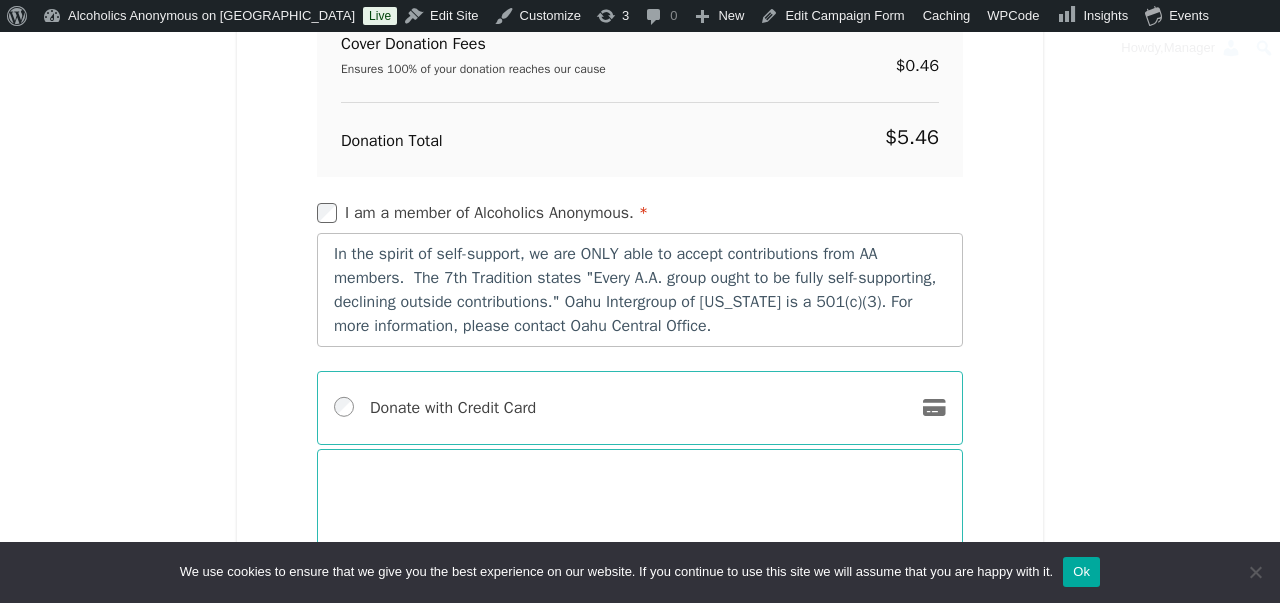 type on "**********" 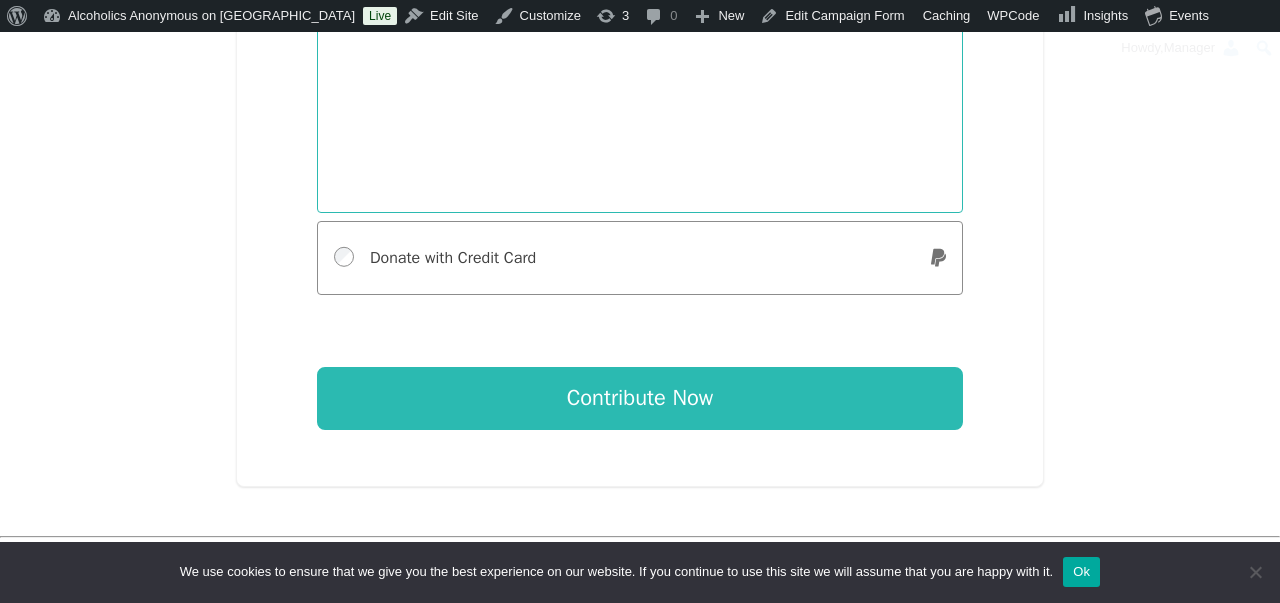 scroll, scrollTop: 3232, scrollLeft: 0, axis: vertical 